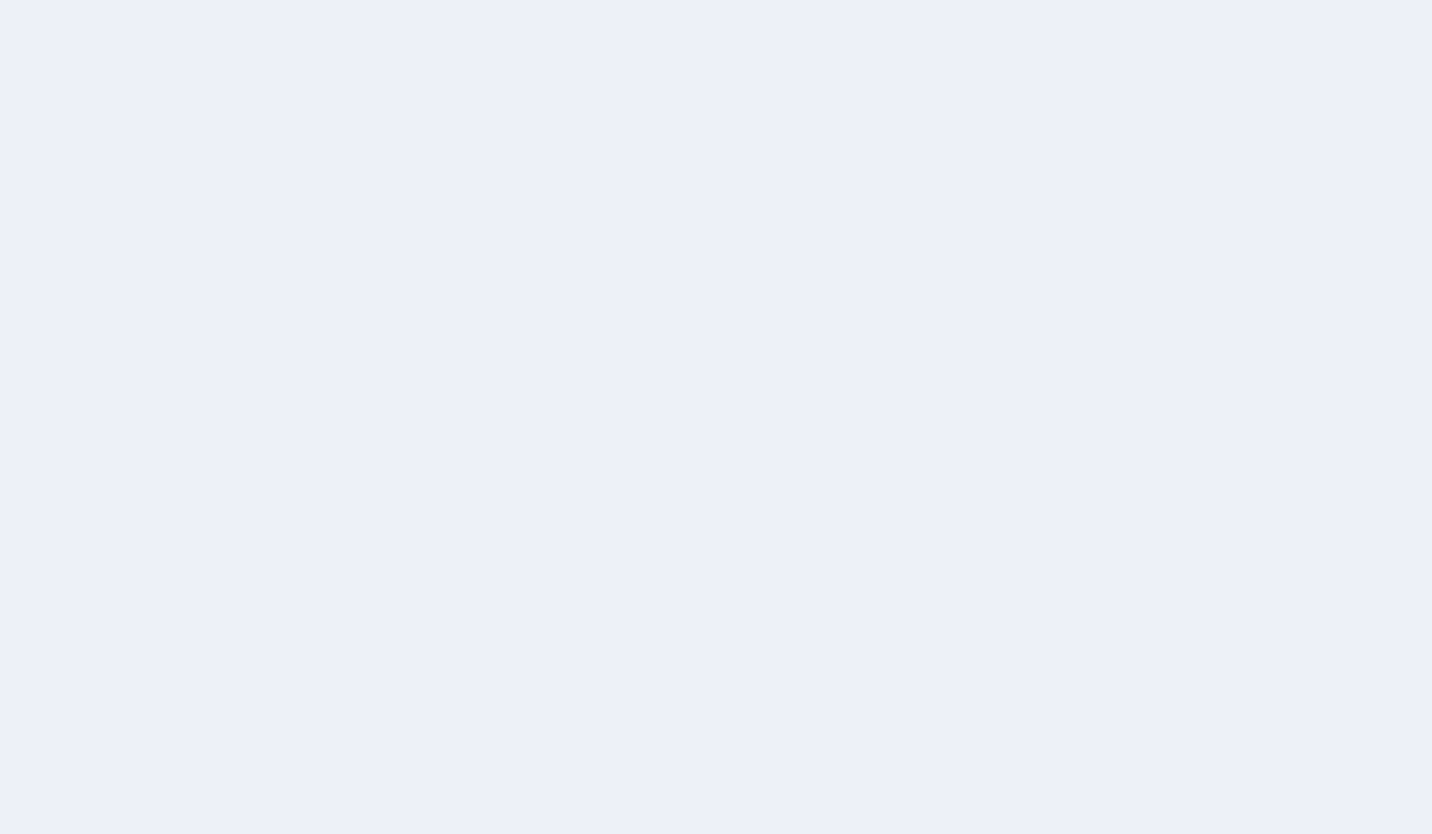 scroll, scrollTop: 0, scrollLeft: 0, axis: both 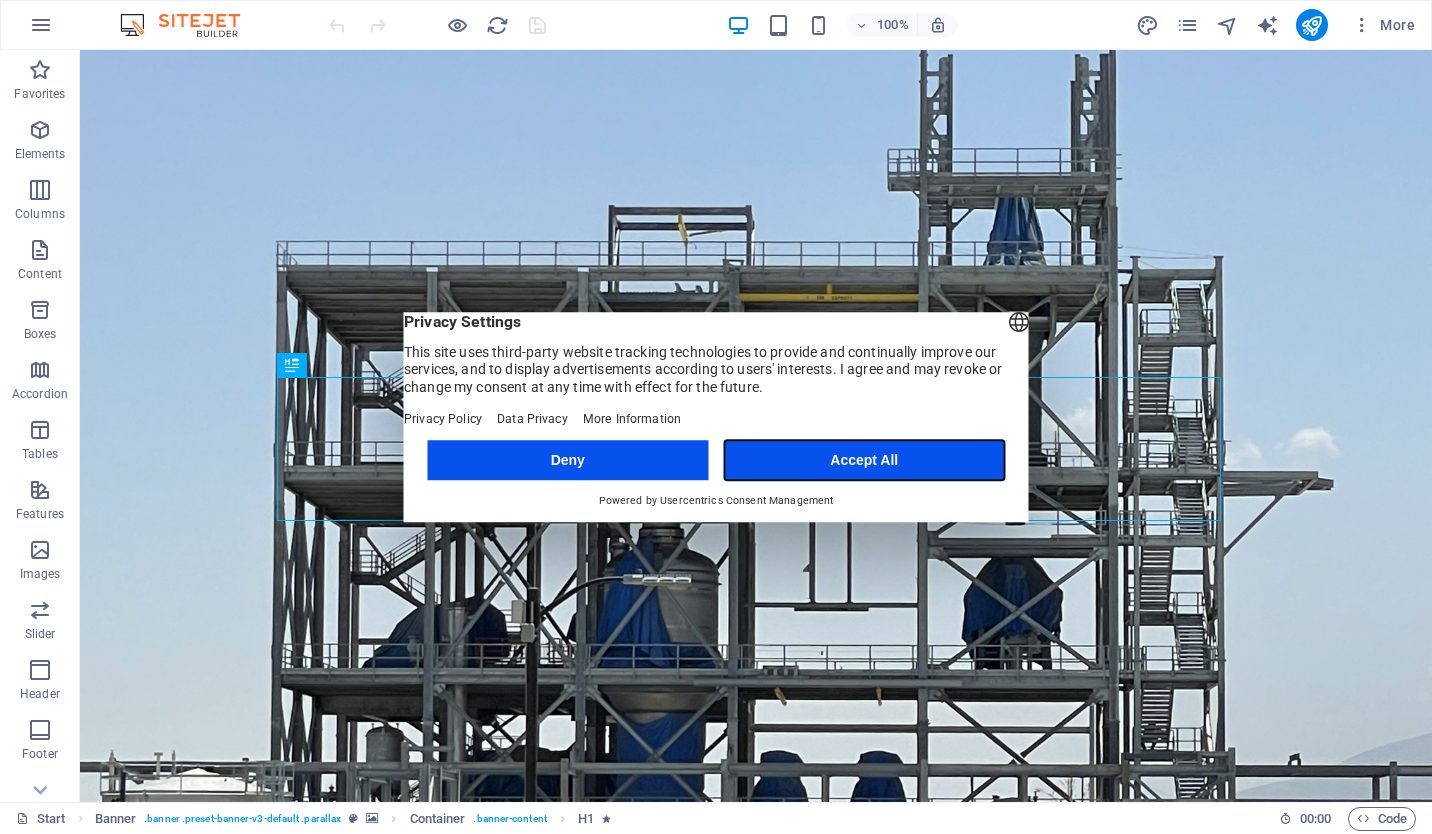 click on "Accept All" at bounding box center (864, 460) 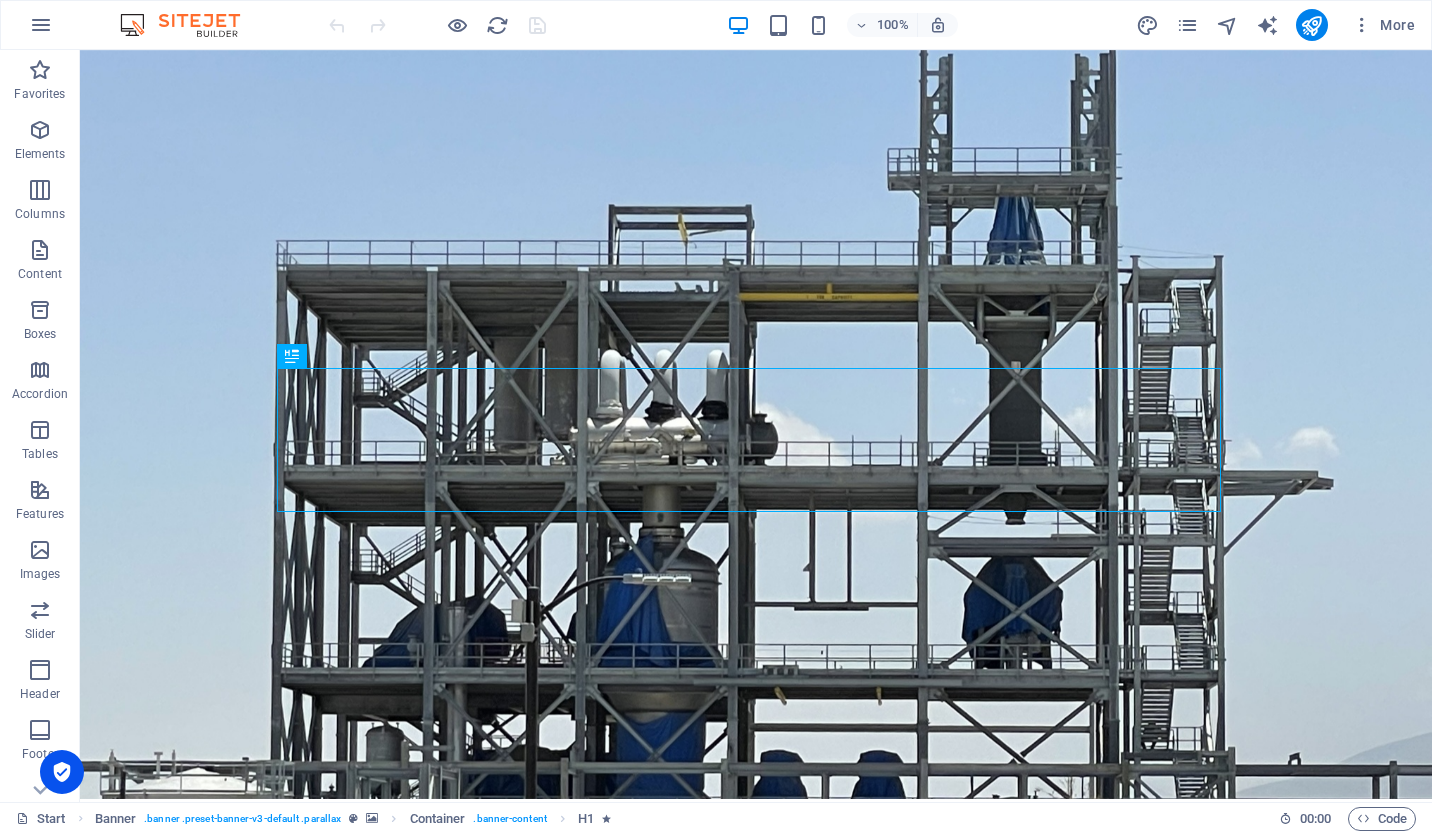 scroll, scrollTop: 0, scrollLeft: 0, axis: both 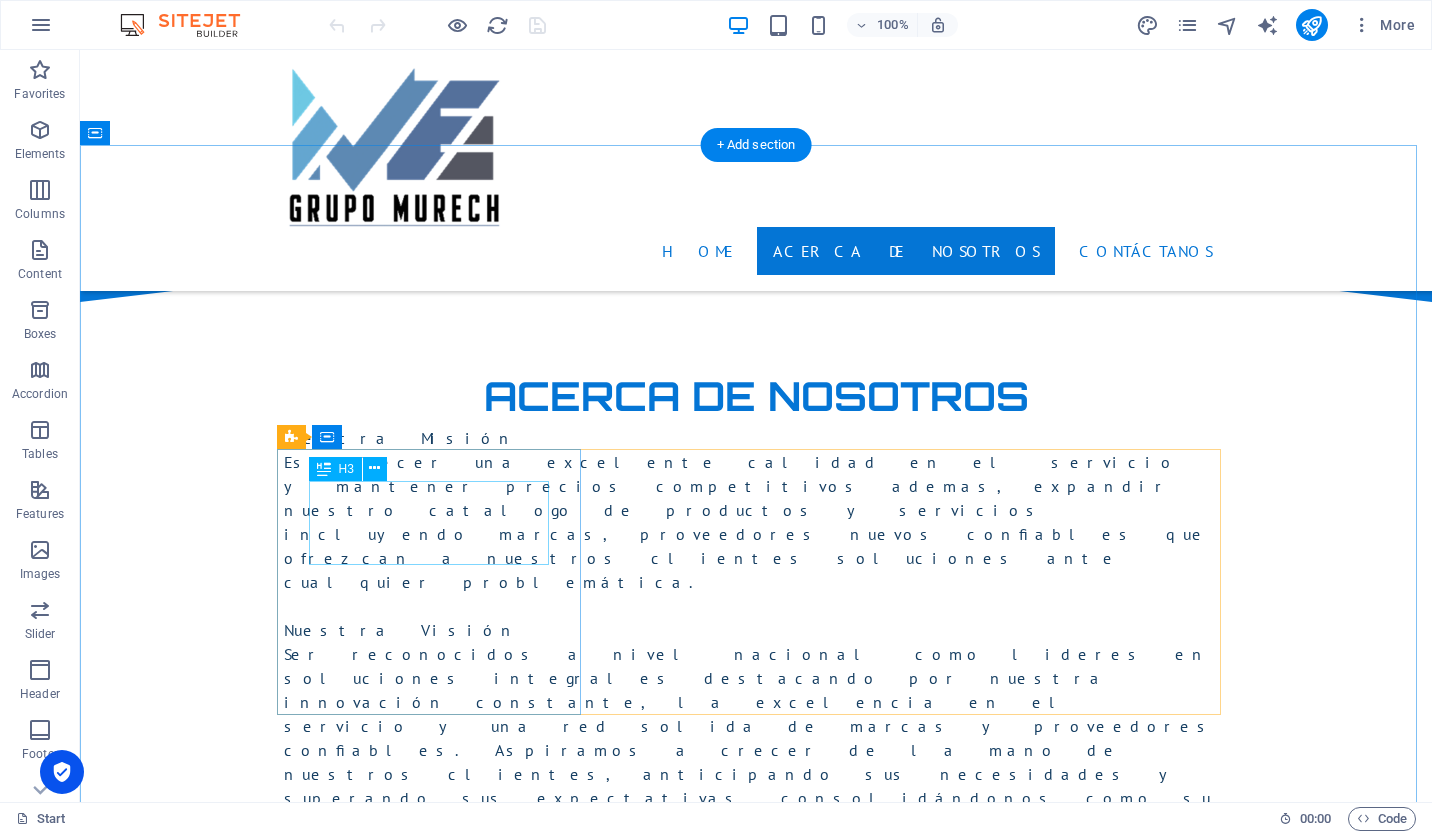 click on "SUMINISTRO DEL EQUIPO" at bounding box center (756, 2454) 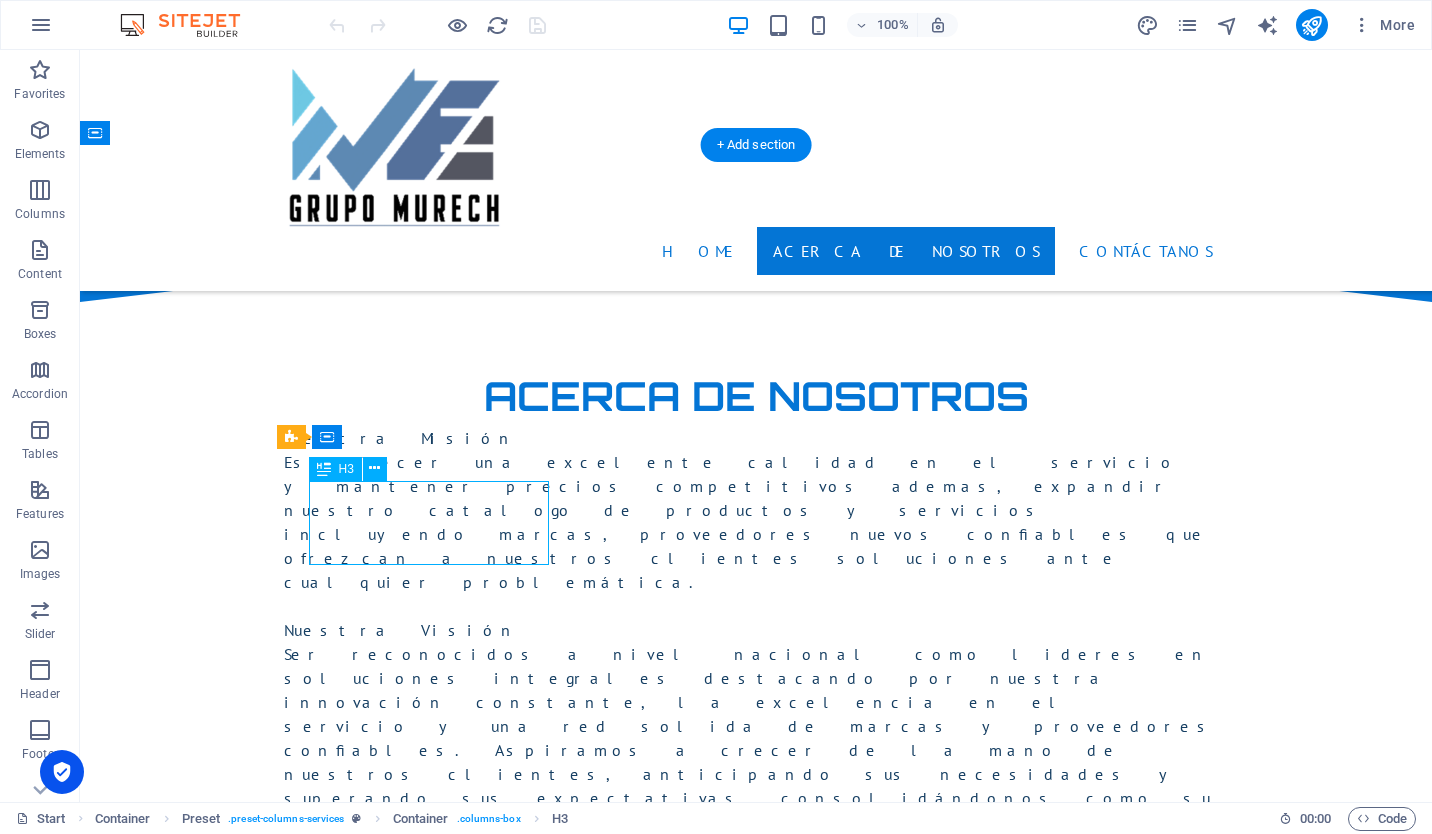 click on "SUMINISTRO DEL EQUIPO" at bounding box center (756, 2454) 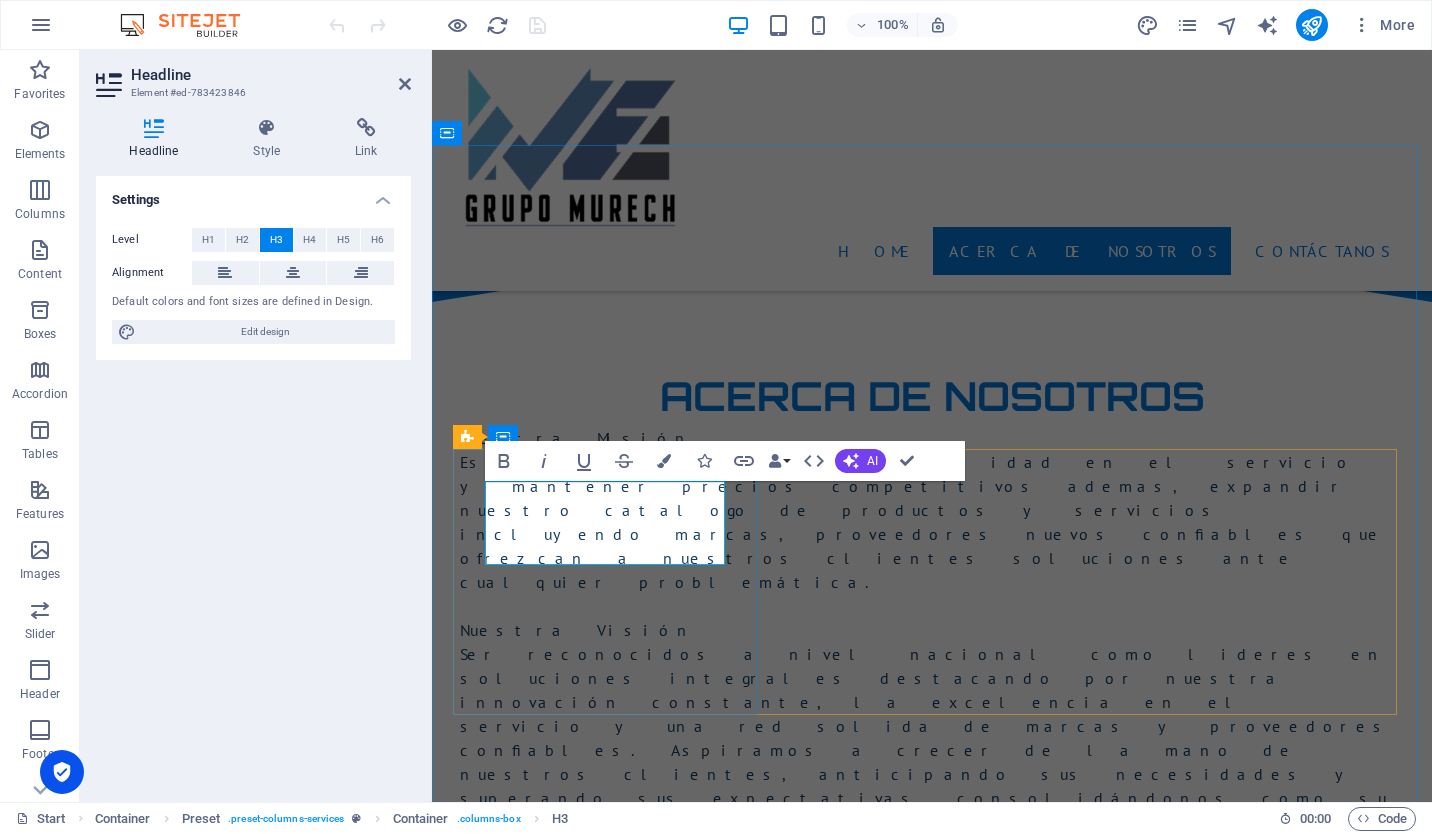 click on "SUMINISTRO DEL EQUIPO" at bounding box center (932, 2454) 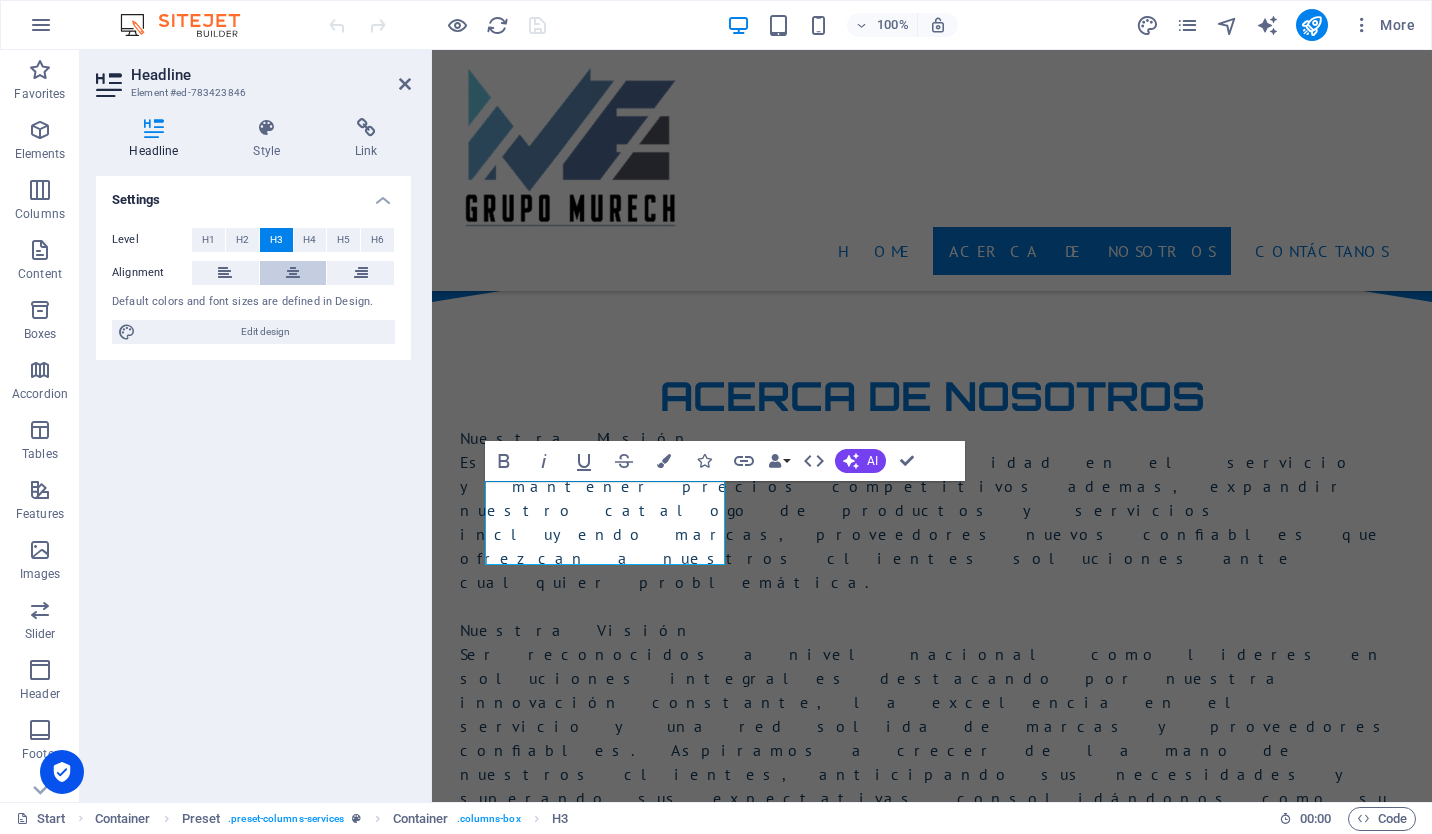 click at bounding box center [293, 273] 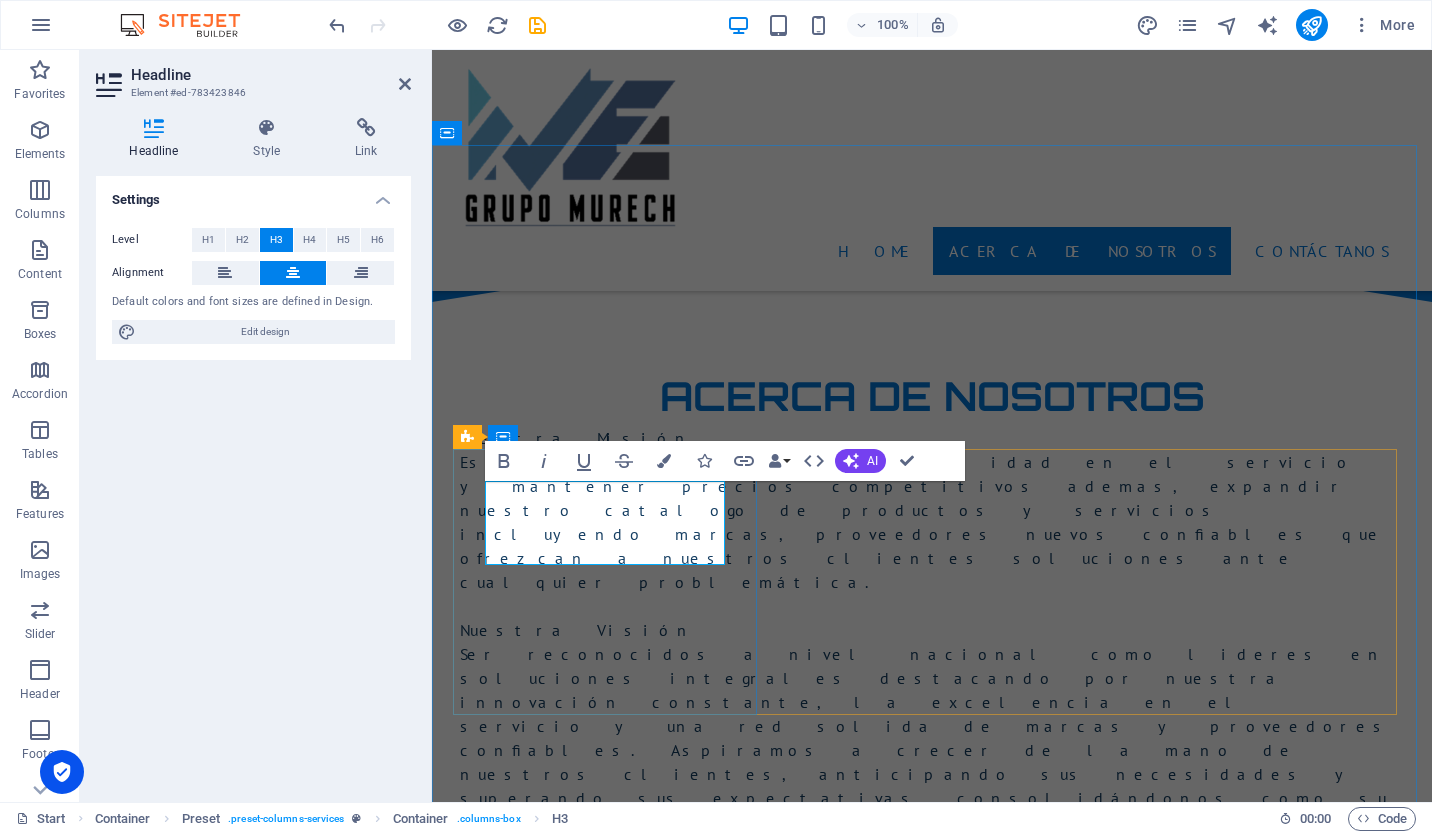 click on "SUMINISTRO          DE       EQUIPO" at bounding box center [932, 2454] 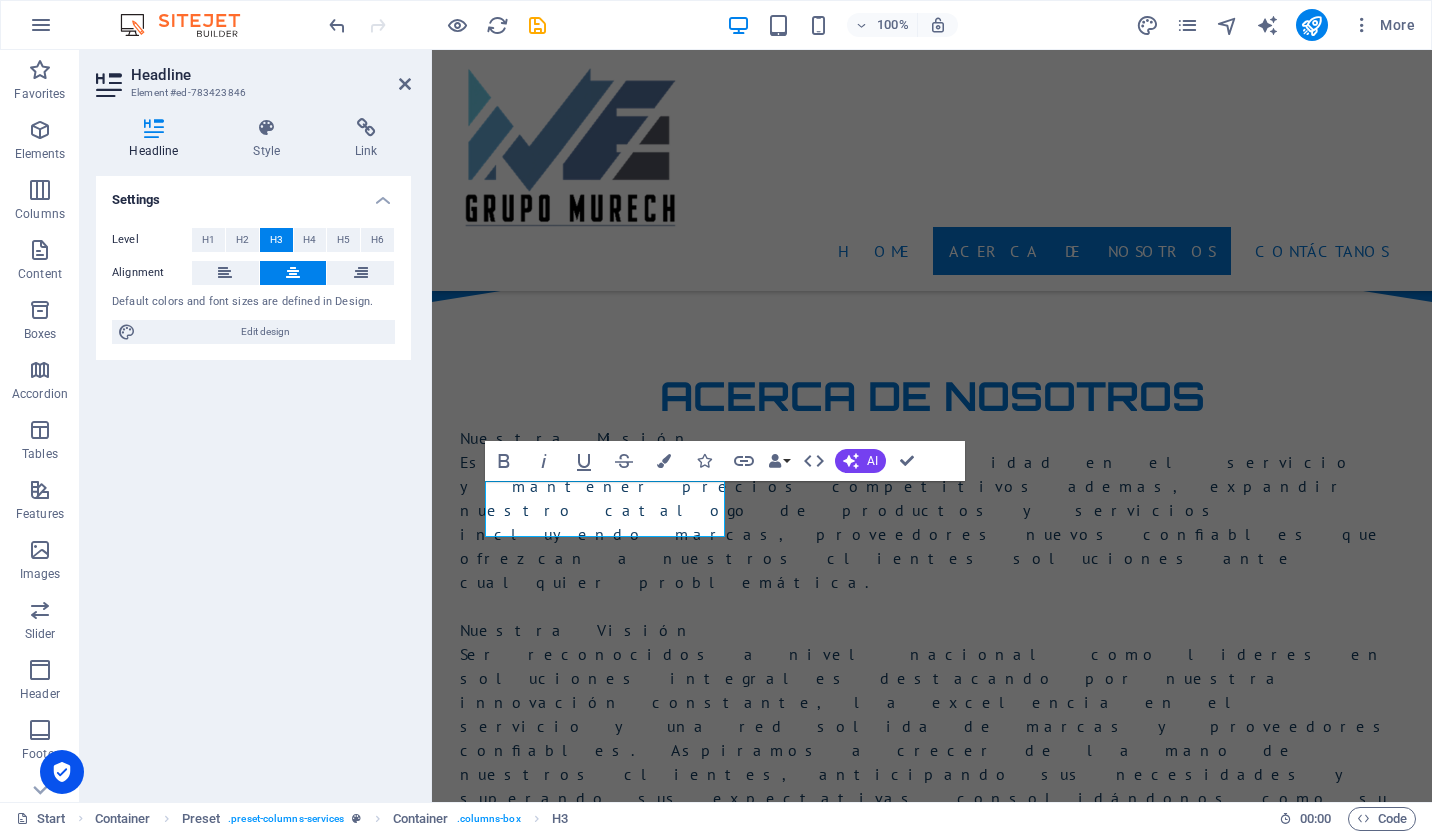 click on "Settings Level H1 H2 H3 H4 H5 H6 Alignment Default colors and font sizes are defined in Design. Edit design" at bounding box center (253, 481) 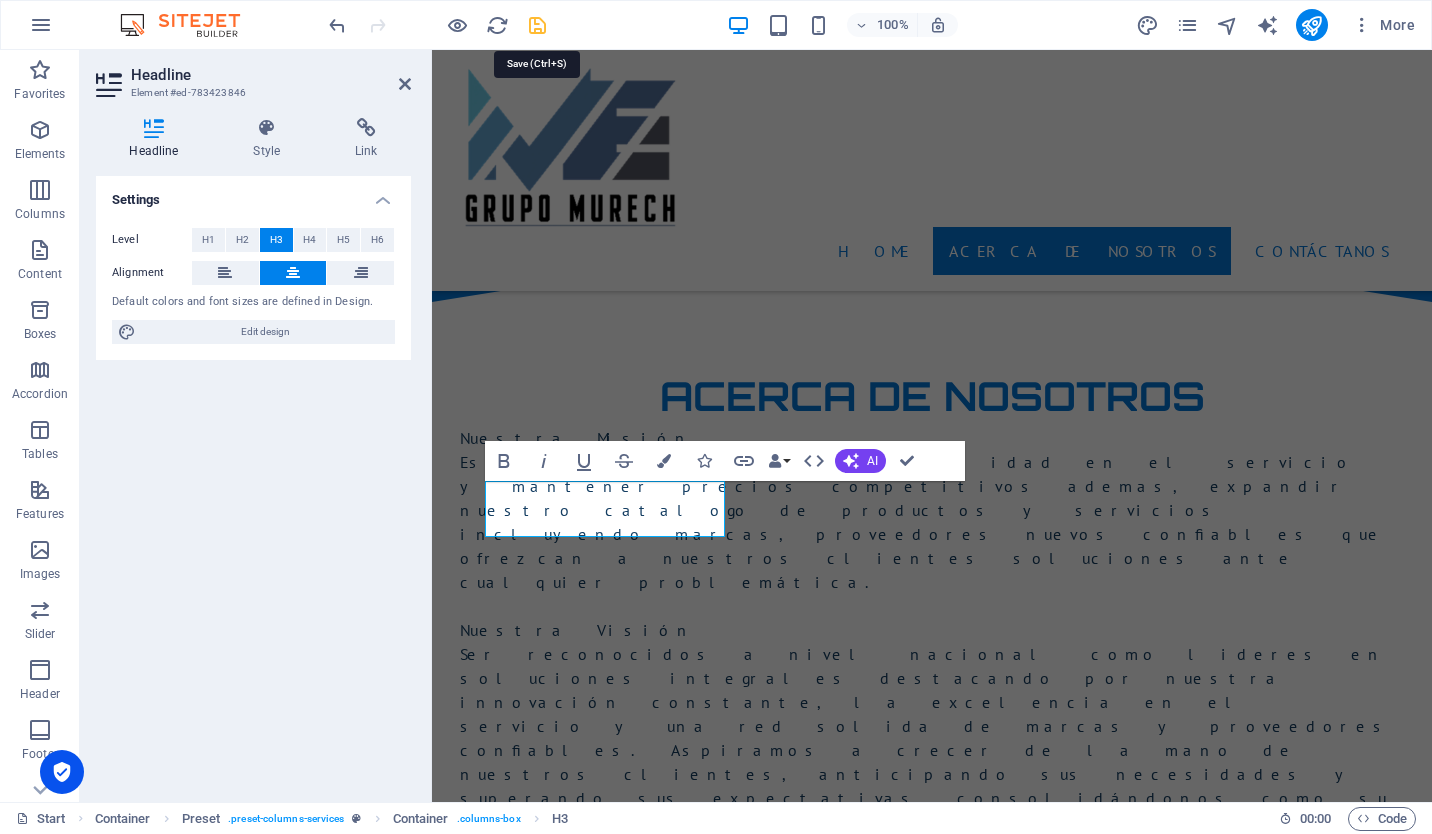 click at bounding box center (537, 25) 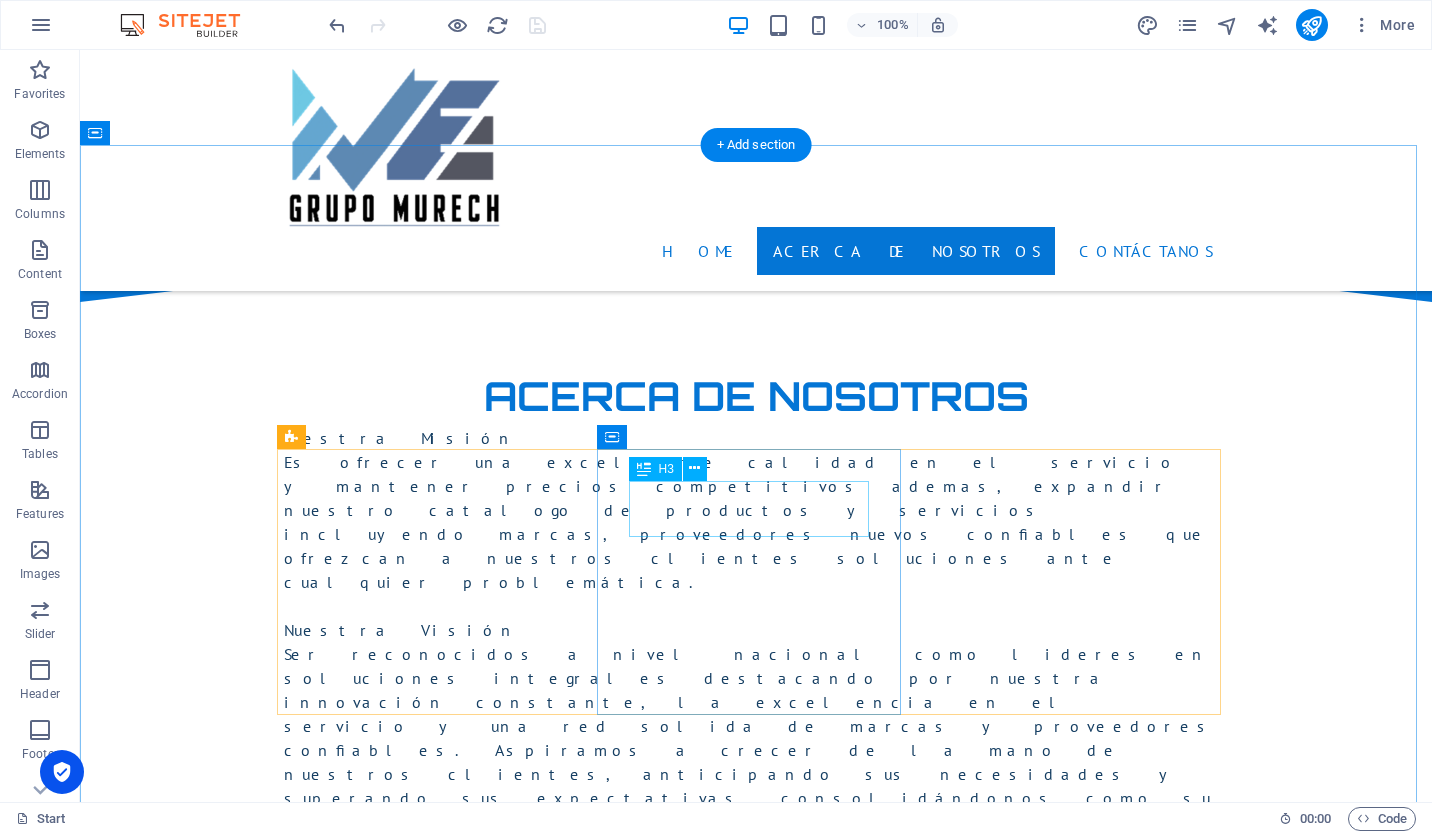 click on "Obra electrica" at bounding box center [756, 2646] 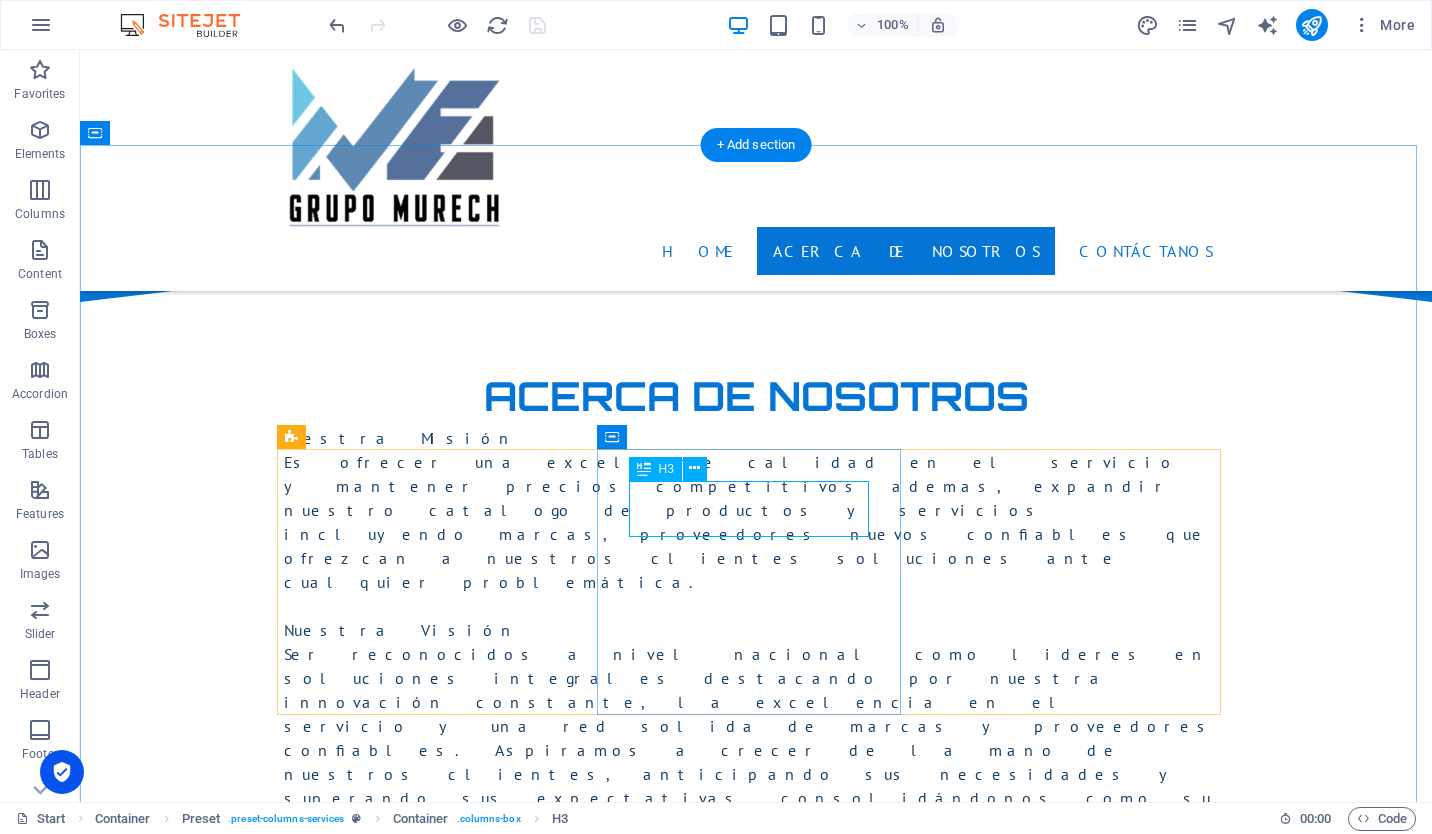 click on "Obra electrica" at bounding box center [756, 2646] 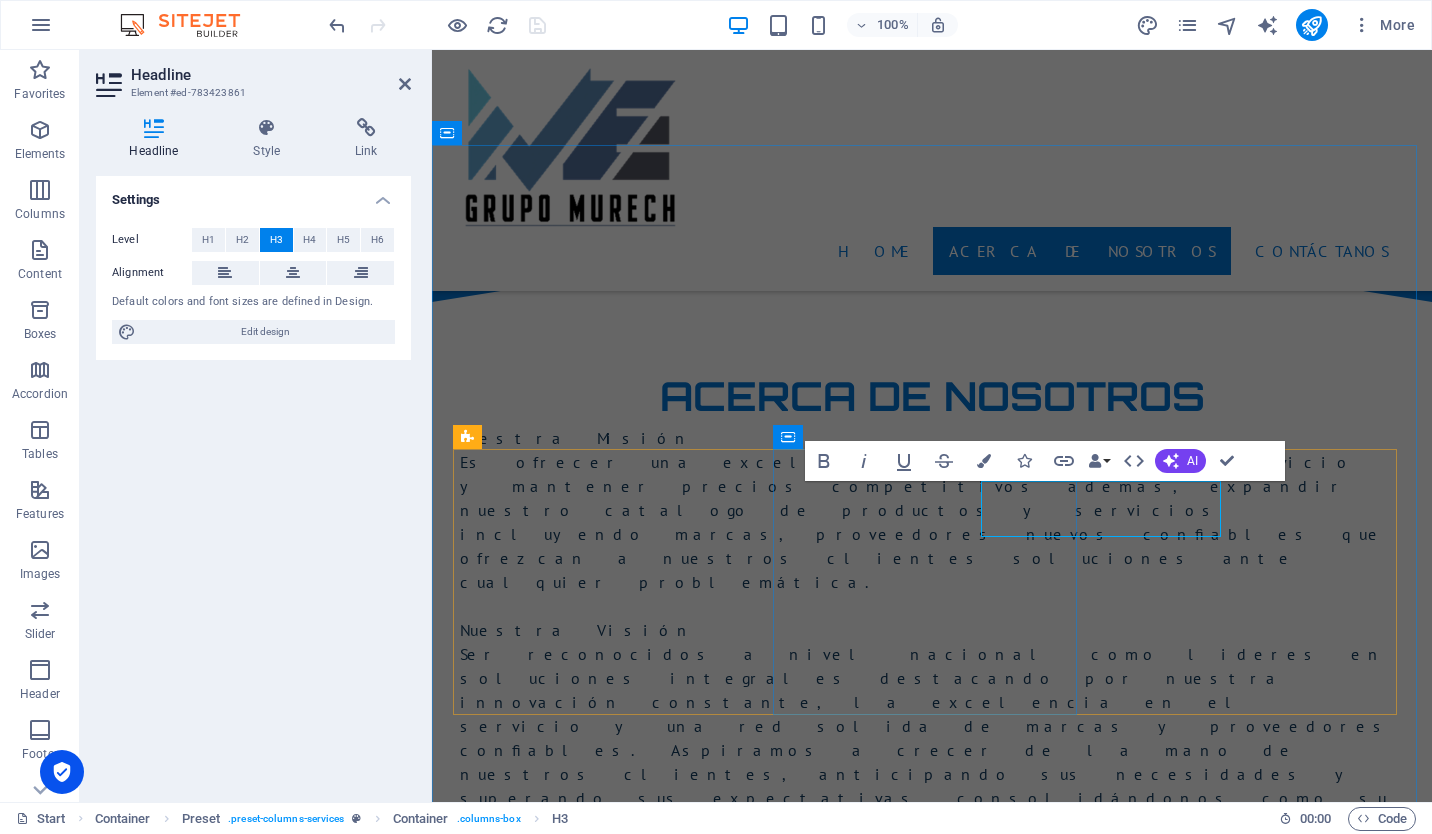 click on "Obra electrica" at bounding box center [932, 2646] 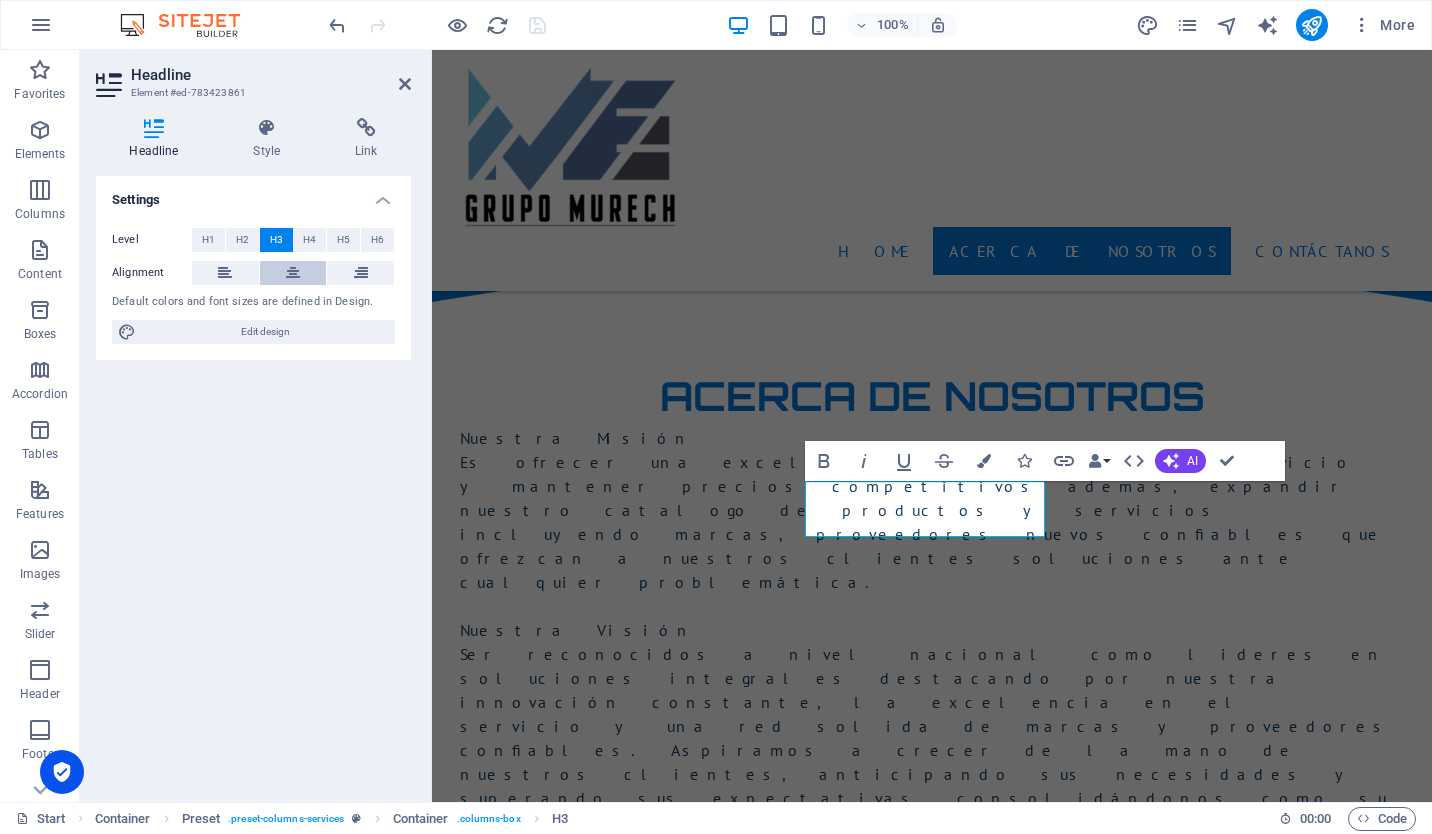 click at bounding box center (293, 273) 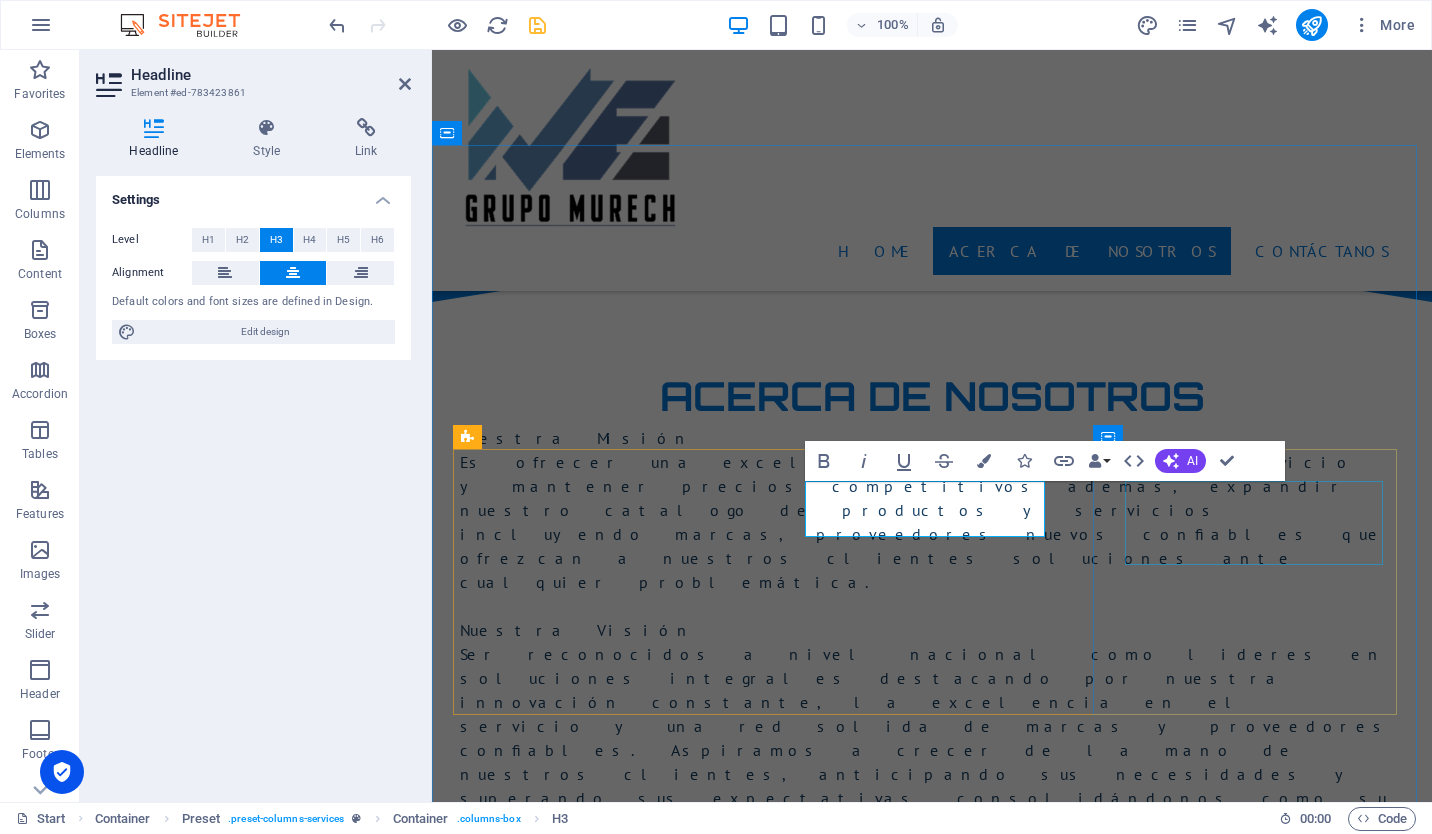 click on "CONSTRUCCION Y GESTRORIA DEL PROYECTO" at bounding box center [932, 2866] 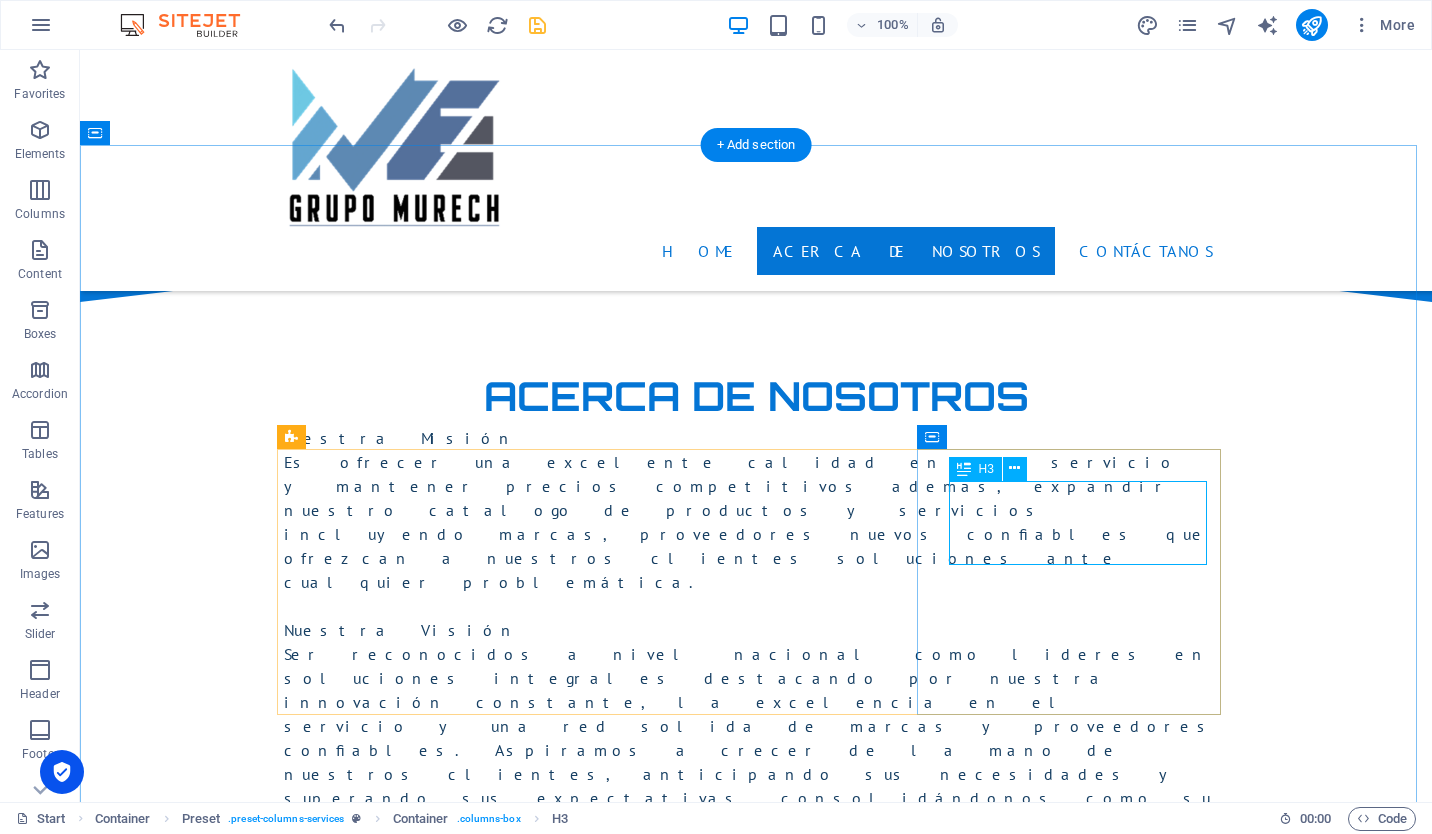 click on "CONSTRUCCION Y GESTRORIA DEL PROYECTO" at bounding box center (756, 2866) 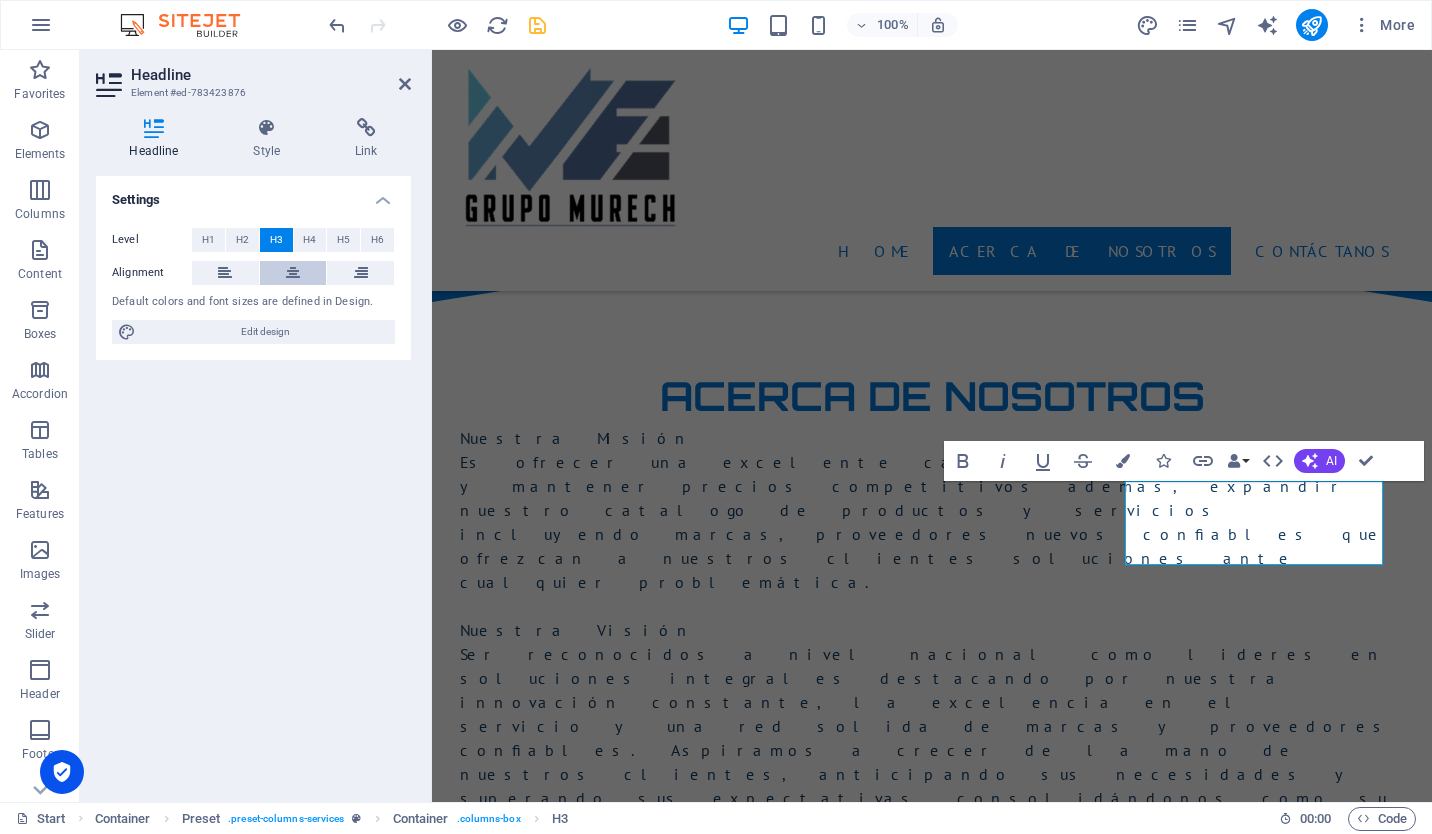 click at bounding box center [293, 273] 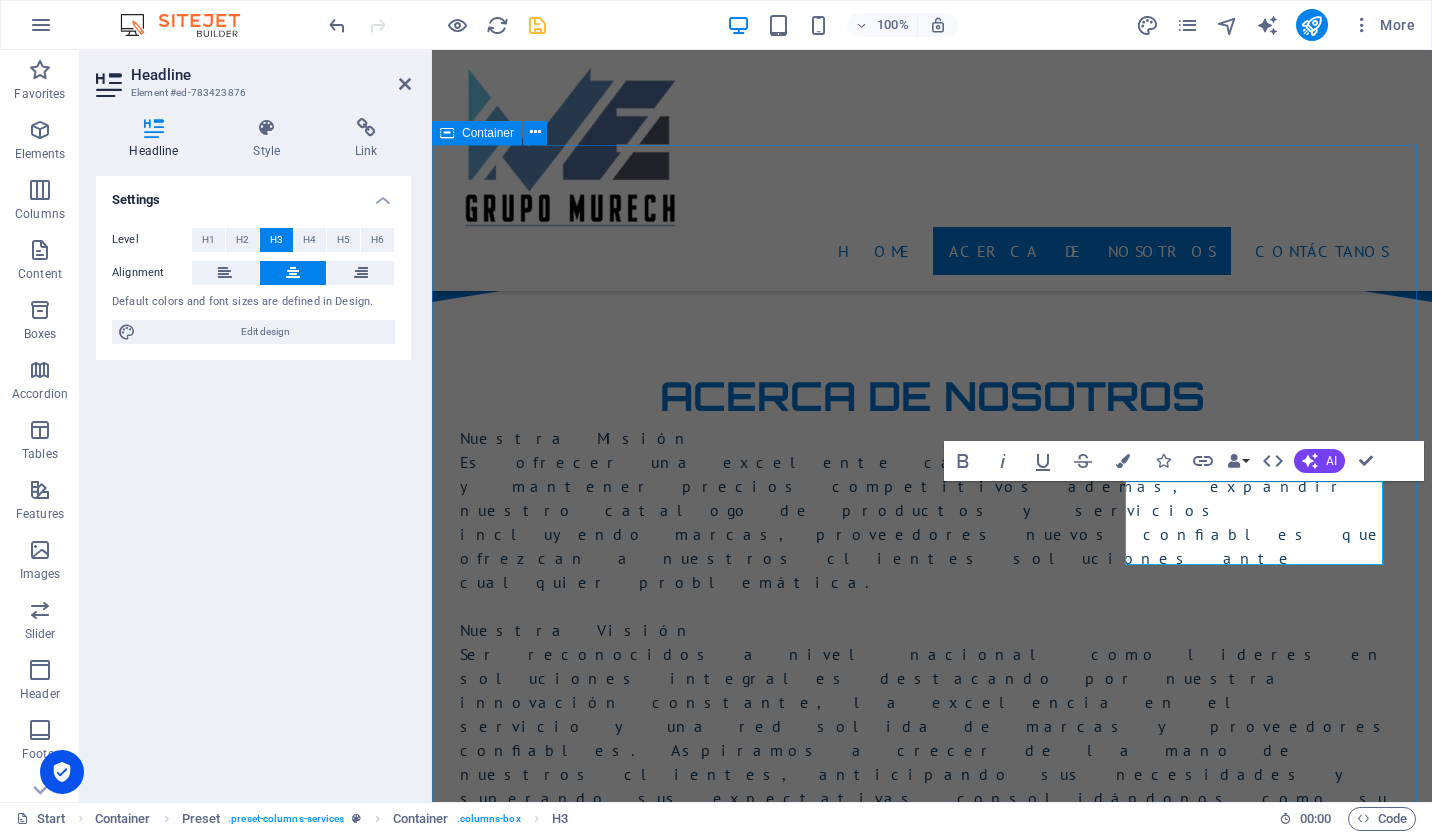 click on "SERVICIOS En nuestra empresa, contamos con un amplio inventario de equipo de alta tensión, lo que nos permite diferenciarnos de la competencia gracias a nuestras entregas inmediatas y eficientes. Nos enorgullece ofrecer un servicio integral, ya que no solo nos encargamos del suministro de los equipos, sino que también nos ocupamos de la instalación y la gestión completa de sus proyectos. Su éxito es nuestra prioridad, y nuestro equipo está listo para apoyarle en cada etapa del proceso. SUMINISTRo De EQUIPO Equipo de alta y baja tensión Calidad asegurada Cables eléctricos Entregas Inmediatas Obra electrica Instalacion de equipos electricos At vero eos et Stet clita kasd  Ut wisi enim CONSTRUCCION Y GESTRORIA DEL PROYECTO Lorum ipsum At vero eos et  Stet clita kasd  Ut wisi enim" at bounding box center (932, 2534) 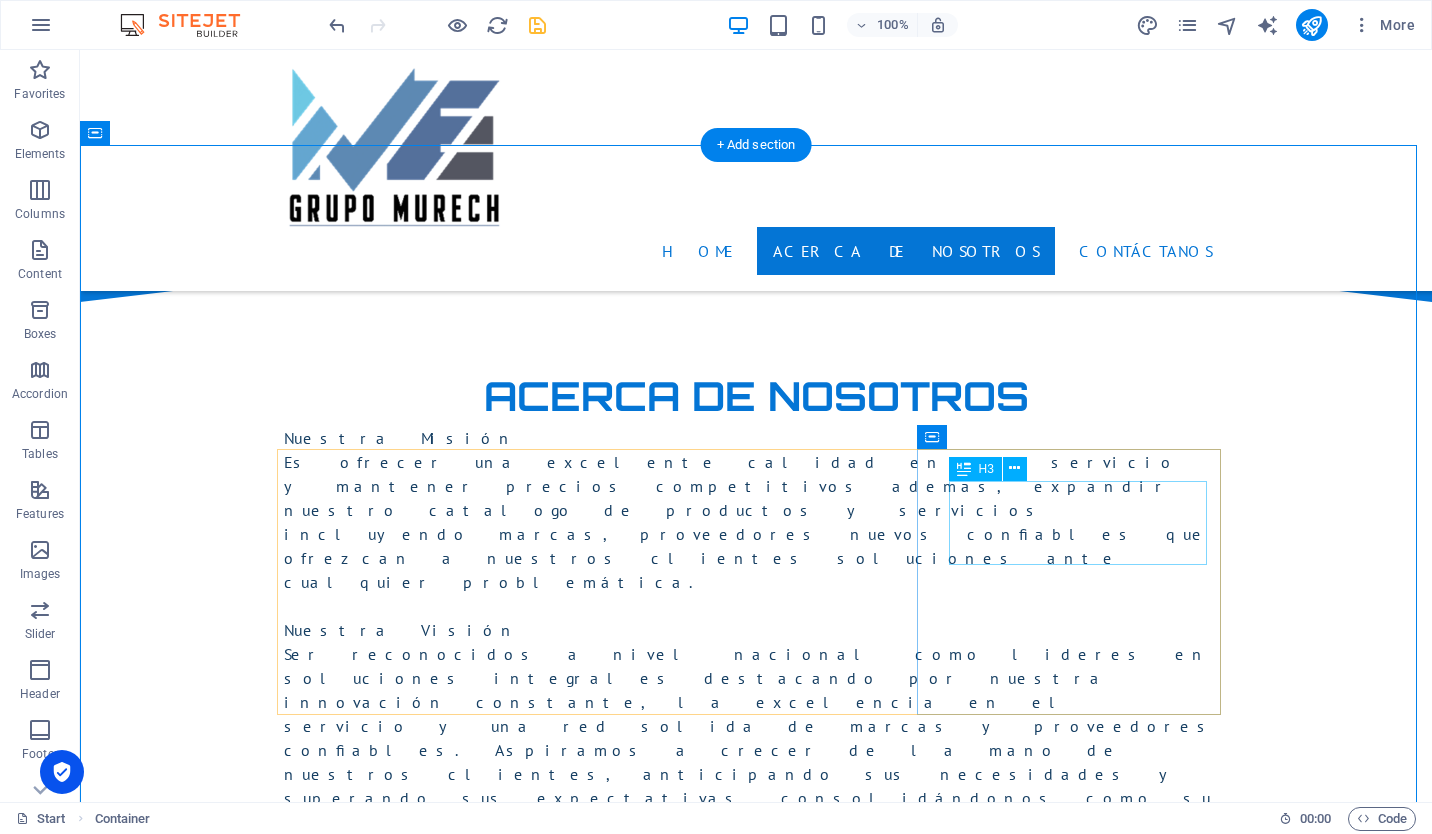 click on "CONSTRUCCION Y GESTRORIA DEL PROYECTO" at bounding box center [756, 2866] 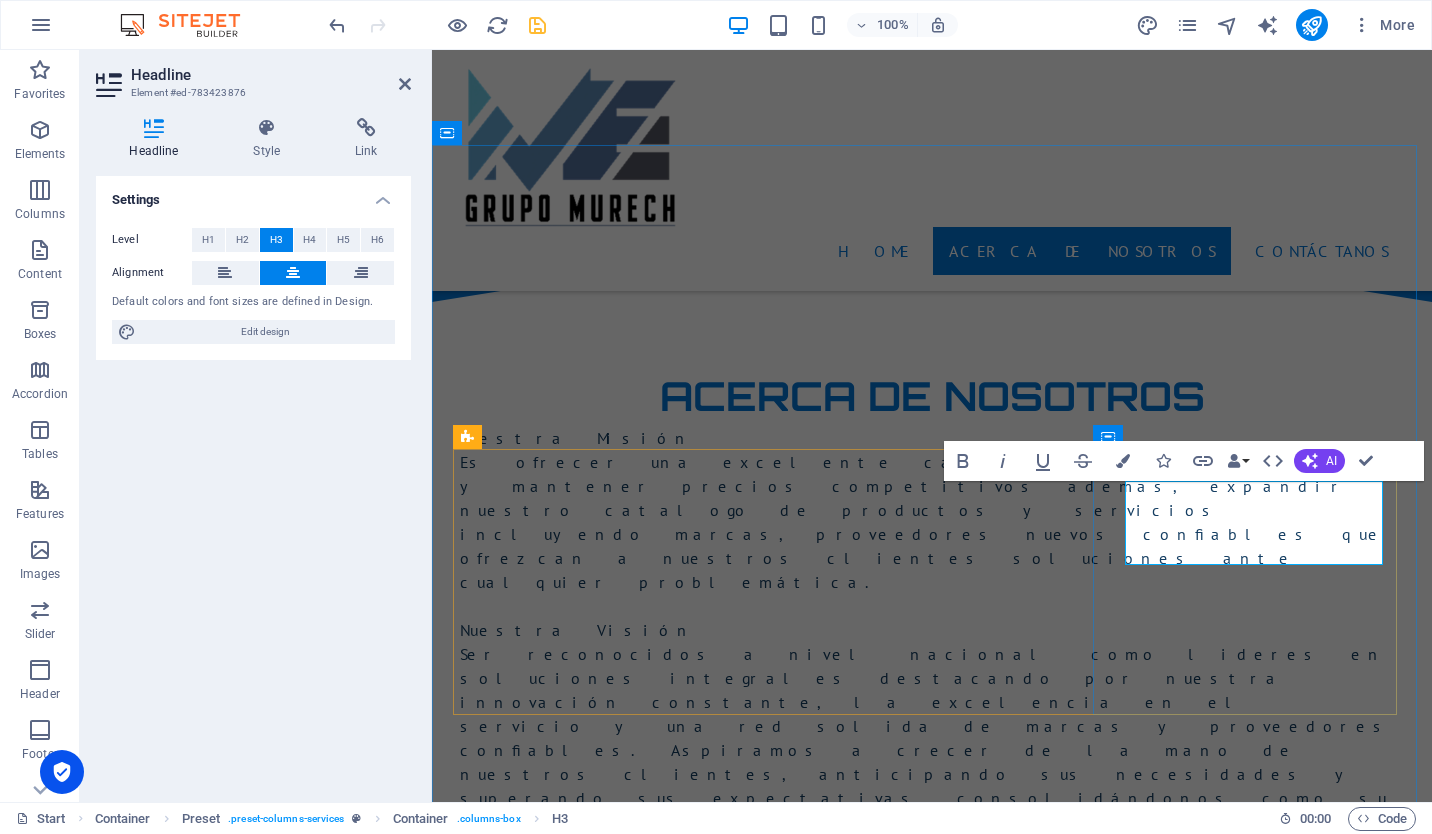 click on "CONSTRUCCION Y GESTRORIA DEL PROYECTO" at bounding box center [932, 2866] 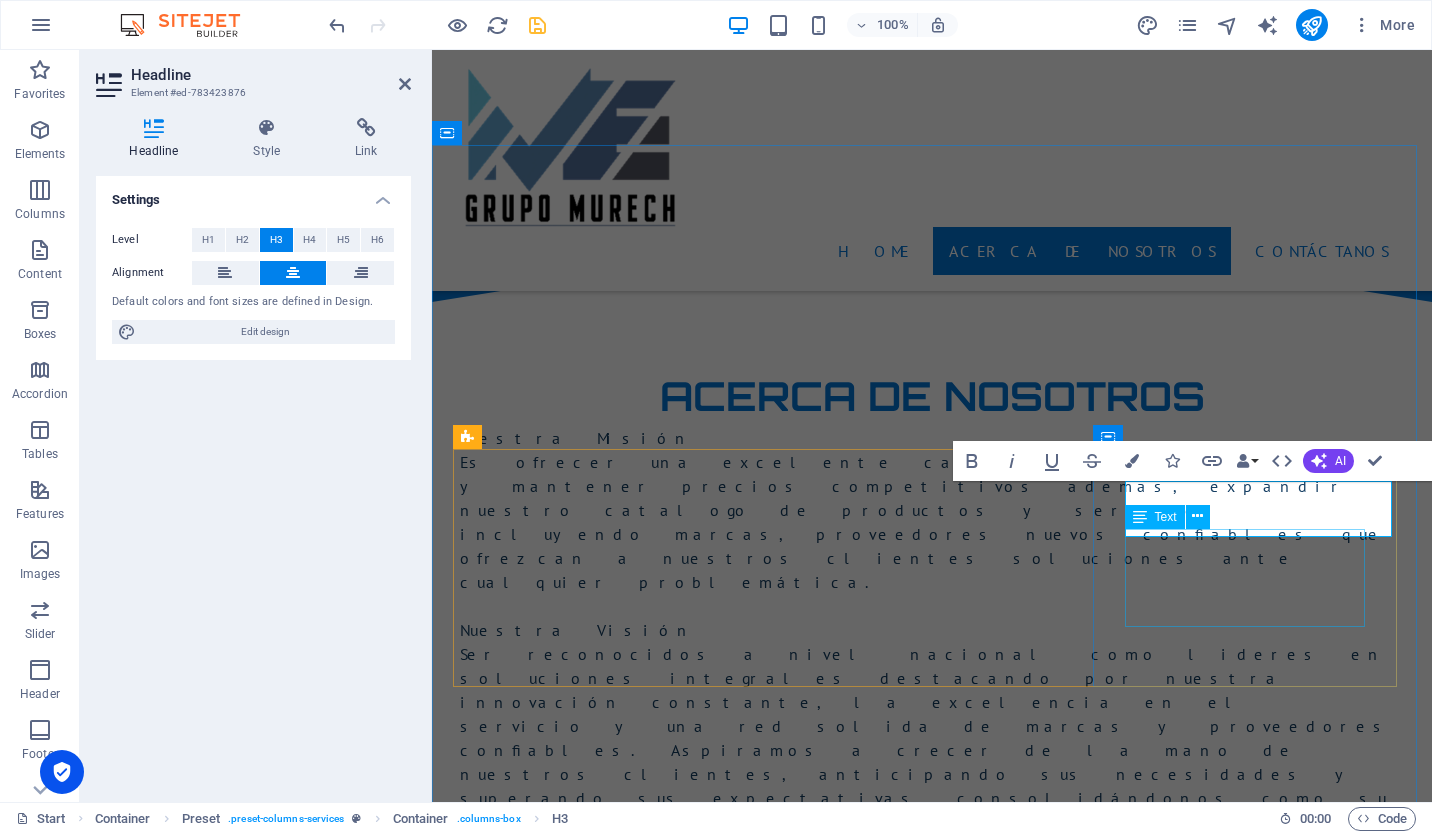 click on "Lorum ipsum At vero eos et  Stet clita kasd  Ut wisi enim" at bounding box center (932, 2950) 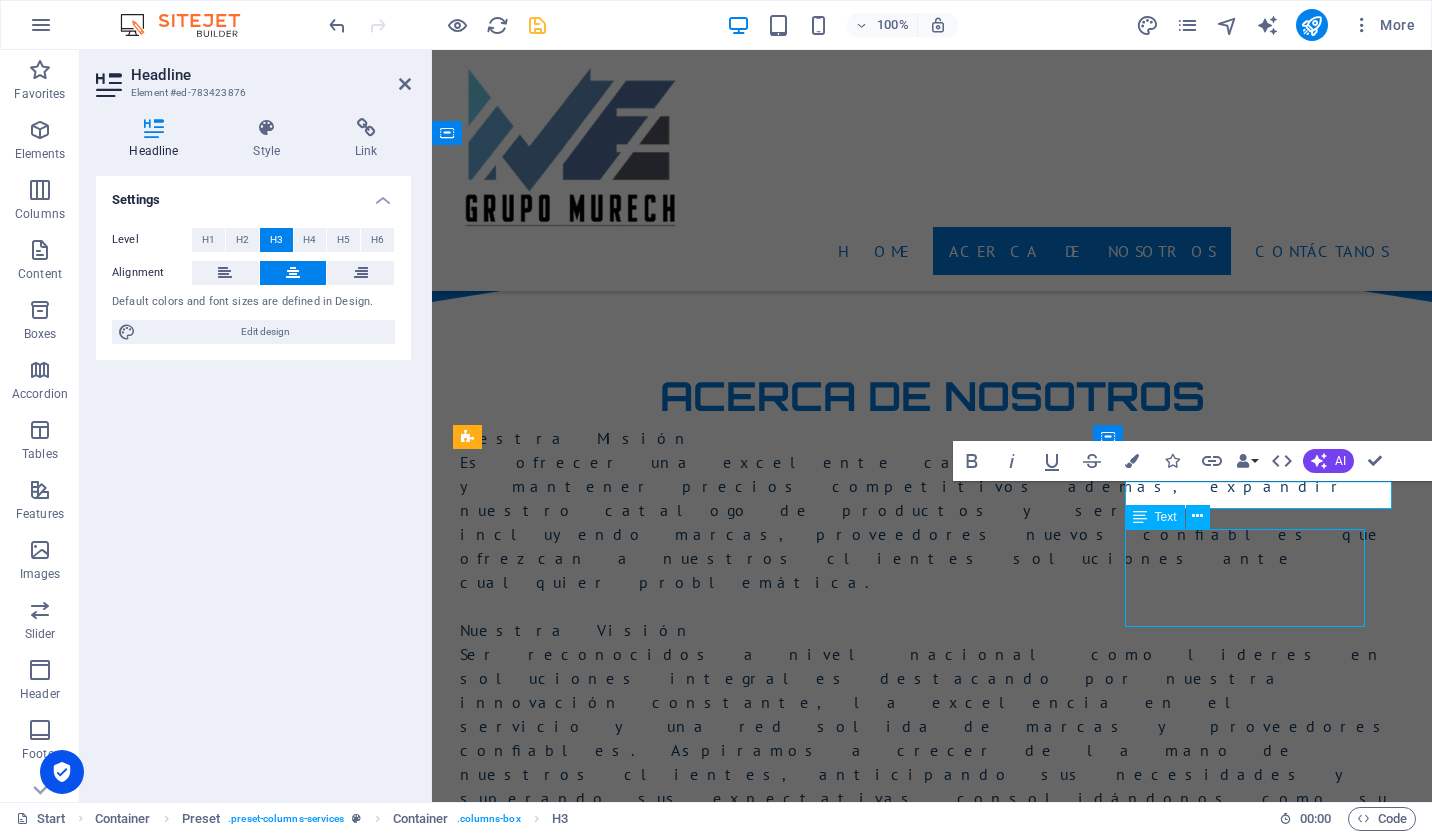 click on "Lorum ipsum At vero eos et  Stet clita kasd  Ut wisi enim" at bounding box center (932, 2950) 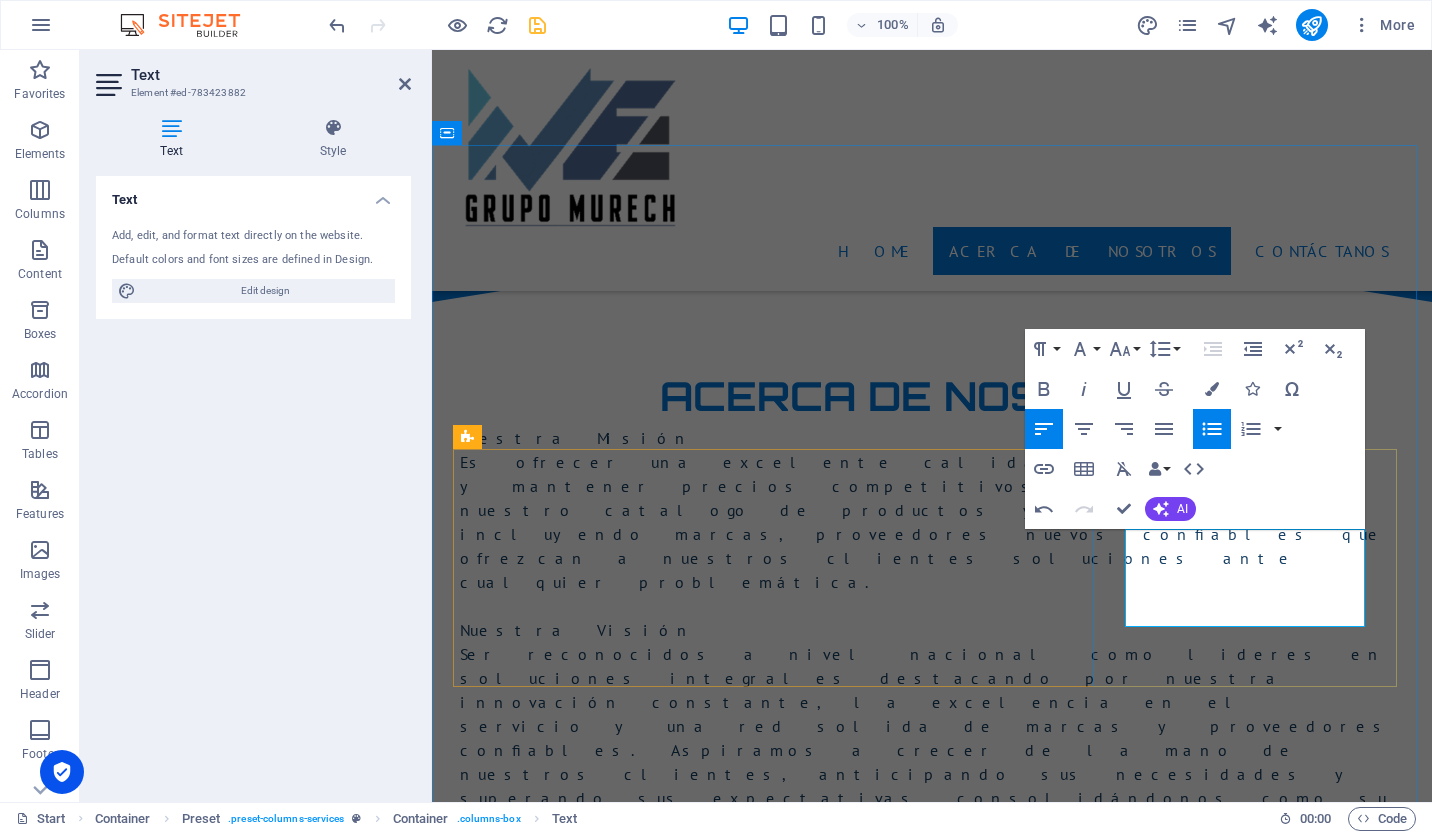 type 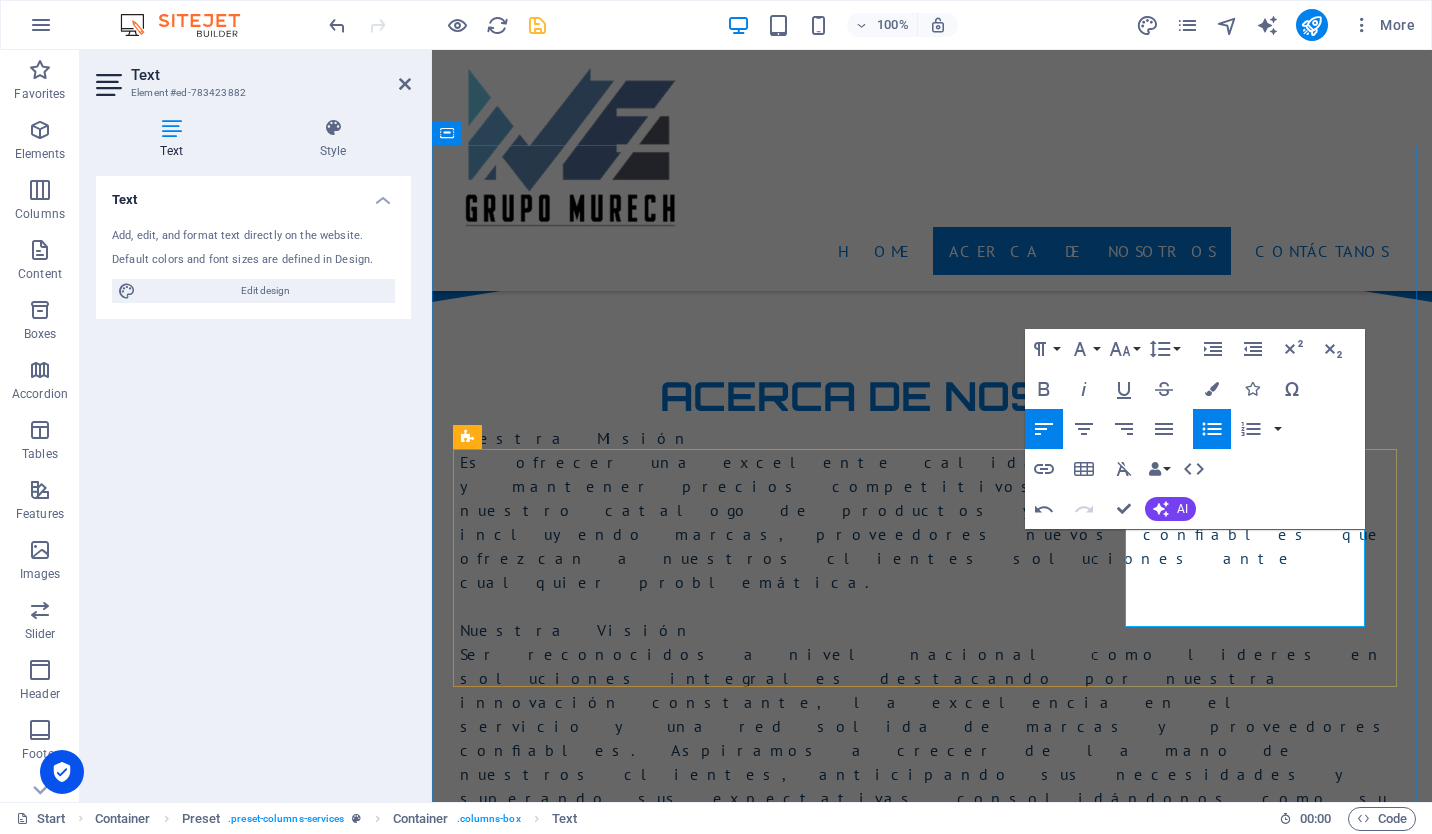click on "Stet clita kasd" at bounding box center [940, 2962] 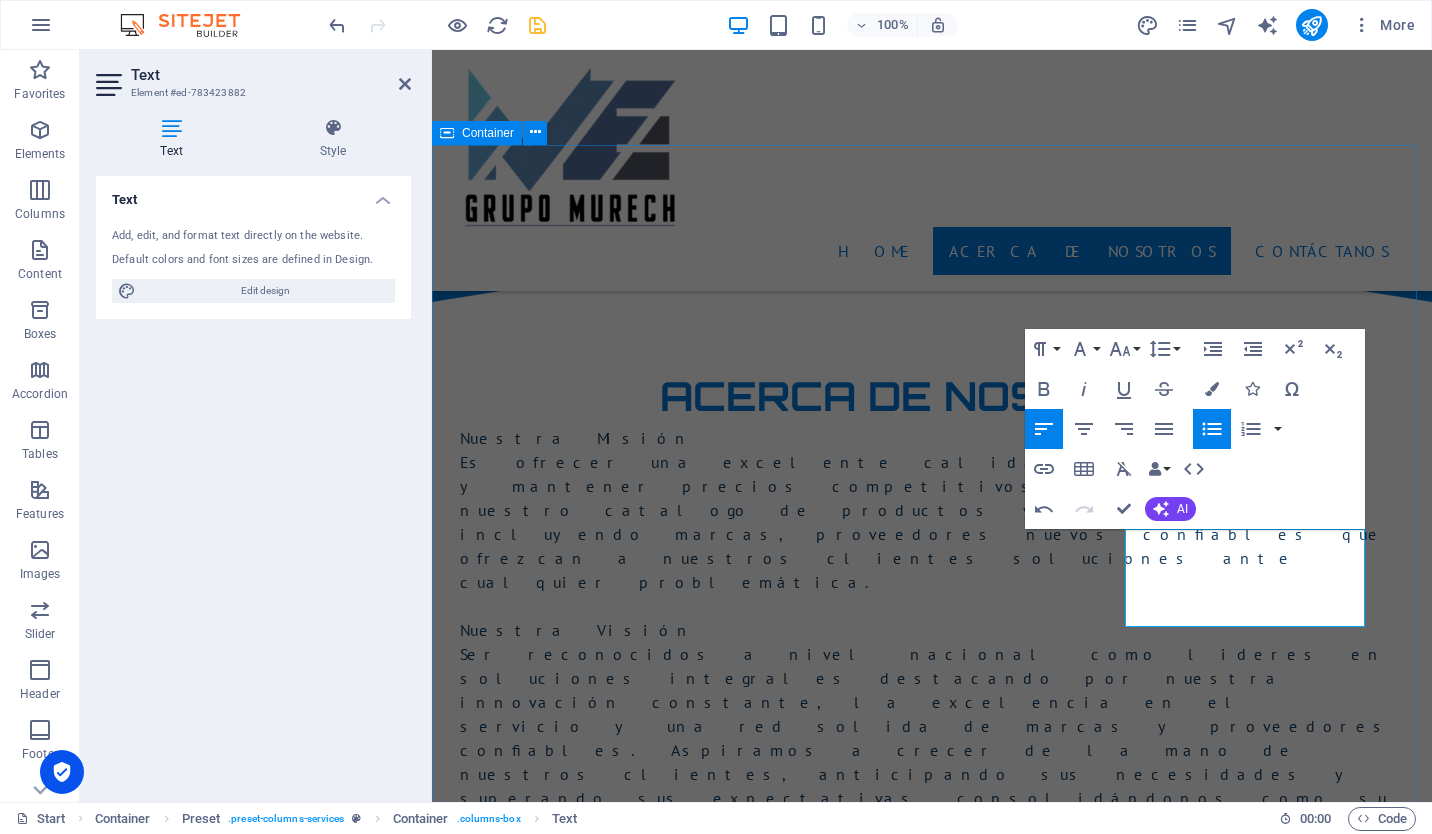 click on "SERVICIOS En nuestra empresa, contamos con un amplio inventario de equipo de alta tensión, lo que nos permite diferenciarnos de la competencia gracias a nuestras entregas inmediatas y eficientes. Nos enorgullece ofrecer un servicio integral, ya que no solo nos encargamos del suministro de los equipos, sino que también nos ocupamos de la instalación y la gestión completa de sus proyectos. Su éxito es nuestra prioridad, y nuestro equipo está listo para apoyarle en cada etapa del proceso. SUMINISTRo De EQUIPO Equipo de alta y baja tensión Calidad asegurada Cables eléctricos Entregas Inmediatas Obra electrica Instalacion de equipos electricos At vero eos et Stet clita kasd  Ut wisi enim CONSTRUCCION  Obra civil Estructura  Interiores Gestoria" at bounding box center (932, 2534) 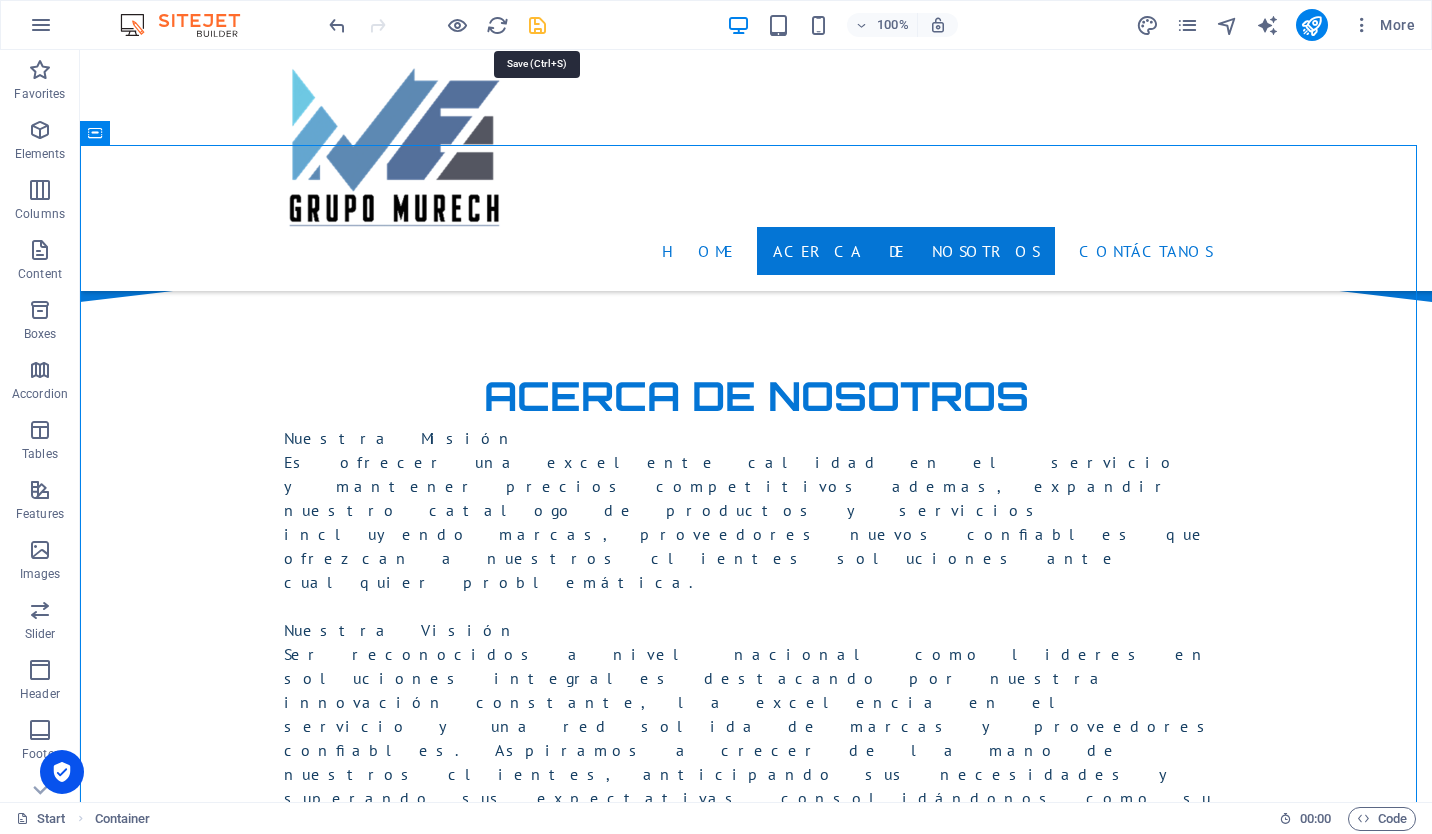 click at bounding box center [537, 25] 